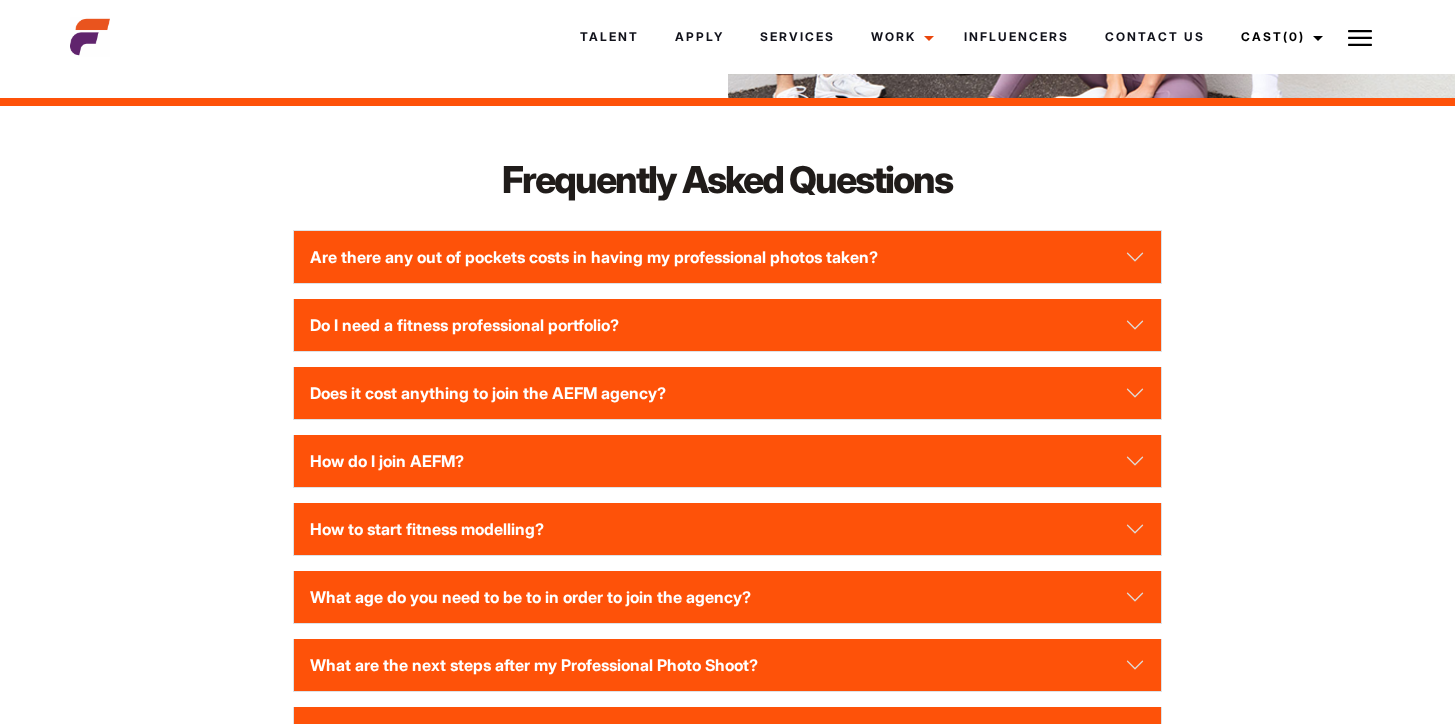 scroll, scrollTop: 2610, scrollLeft: 0, axis: vertical 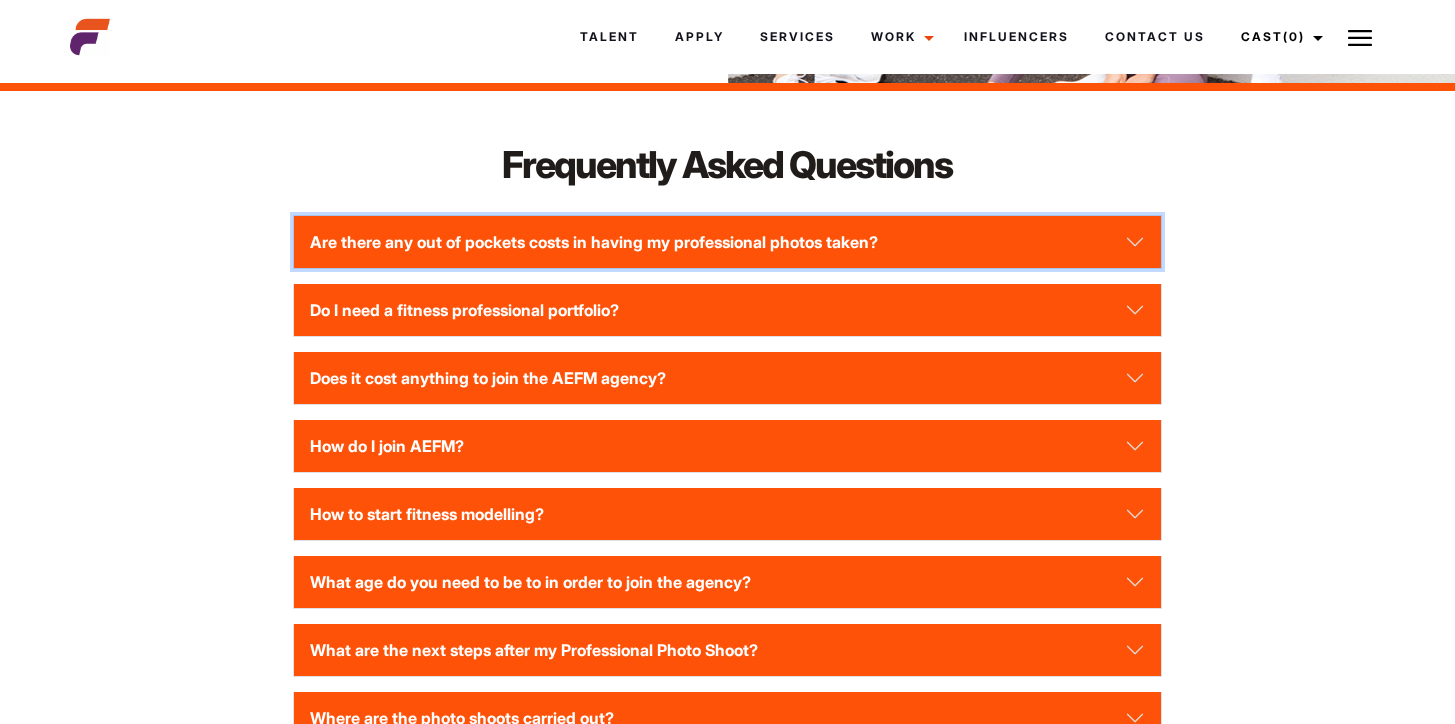 click on "Are there any out of pockets costs in having my professional photos taken?" at bounding box center [727, 242] 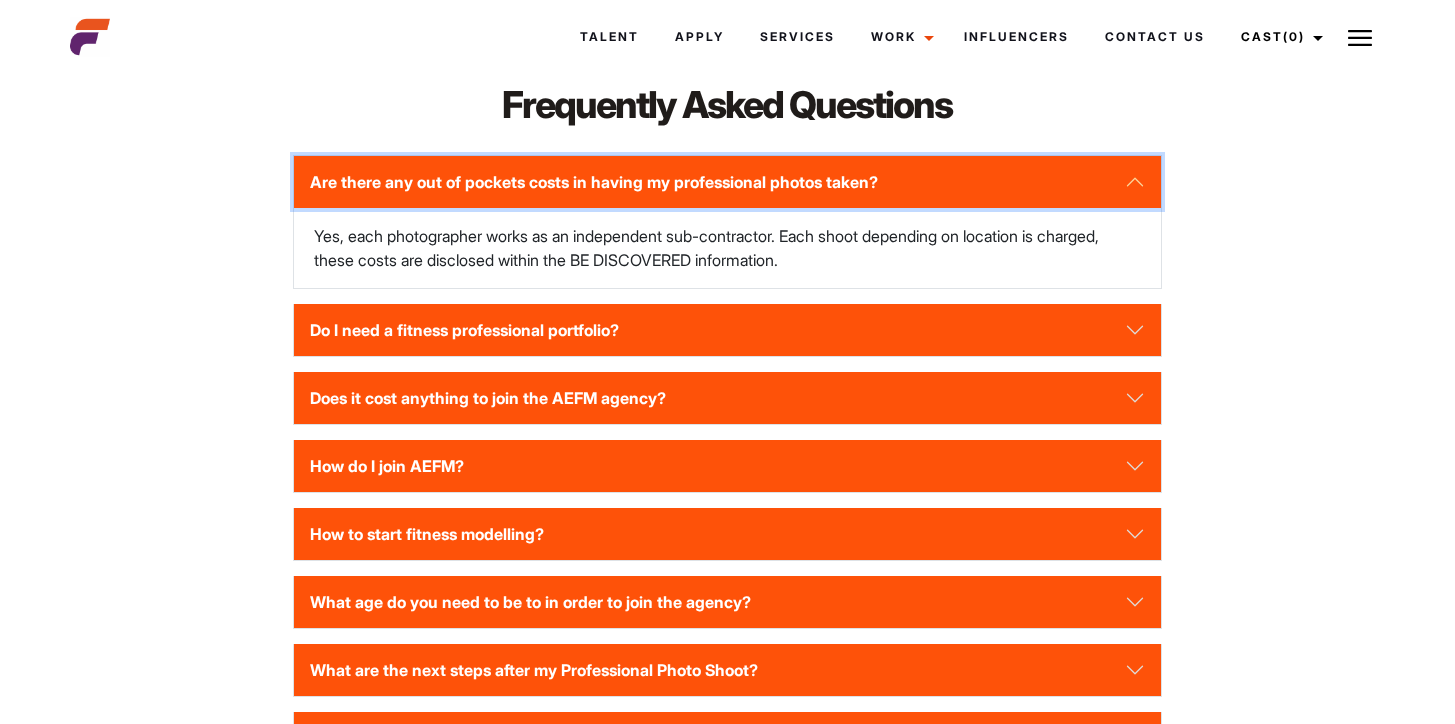 scroll, scrollTop: 2676, scrollLeft: 0, axis: vertical 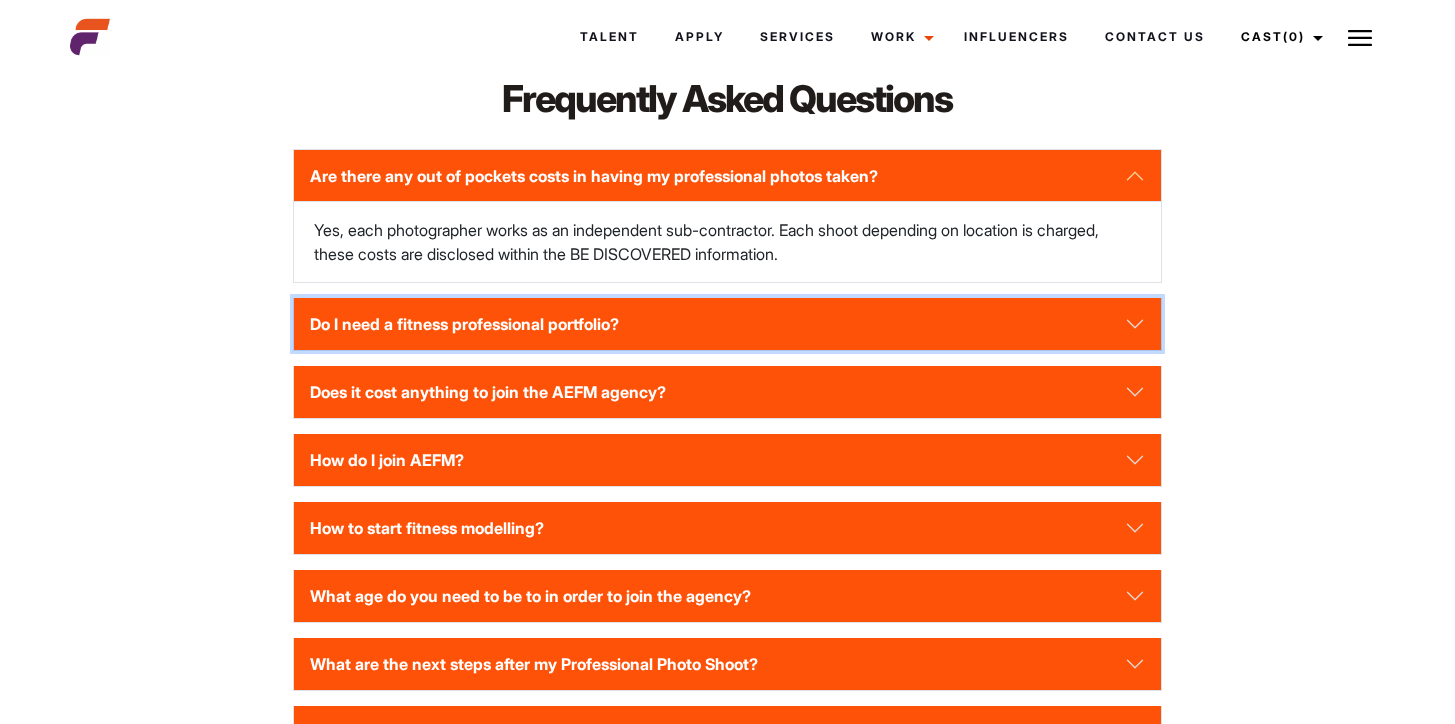 click on "Do I need a fitness professional portfolio?" at bounding box center (727, 324) 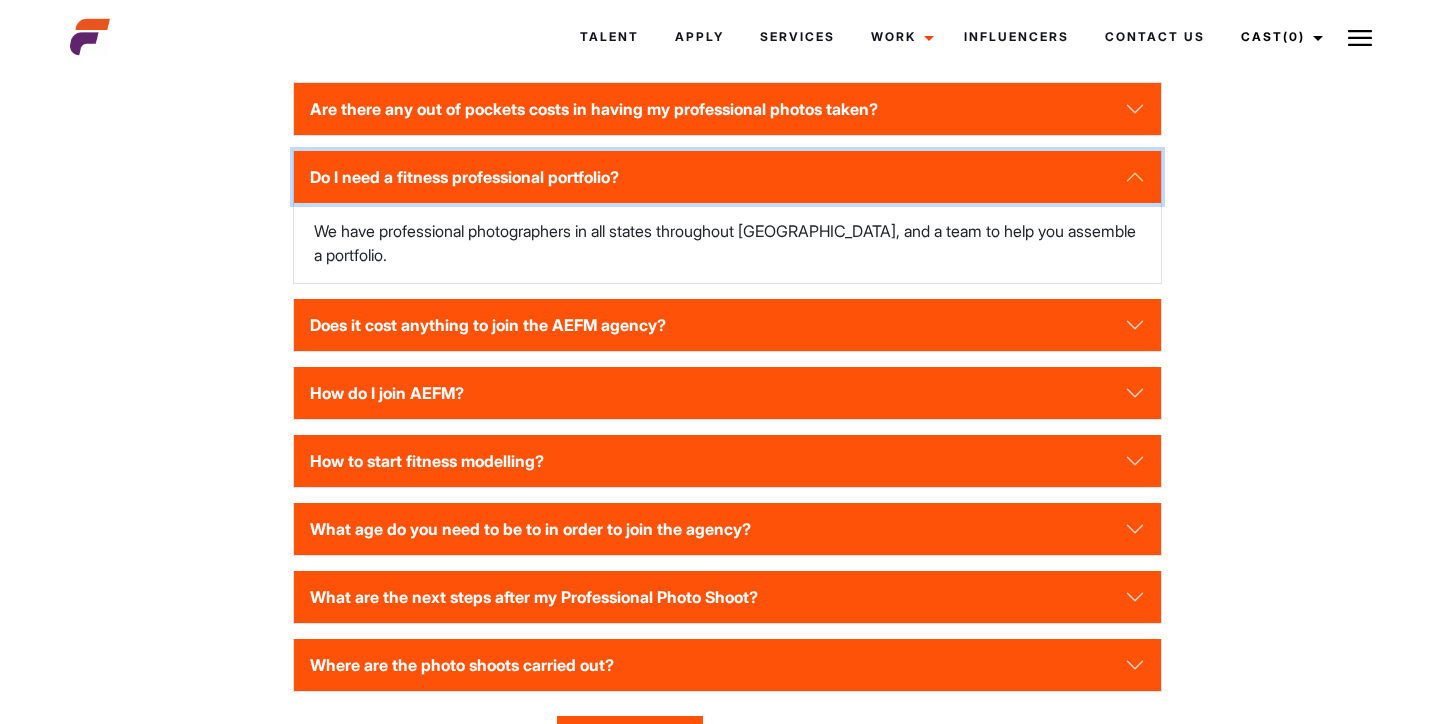 scroll, scrollTop: 2745, scrollLeft: 0, axis: vertical 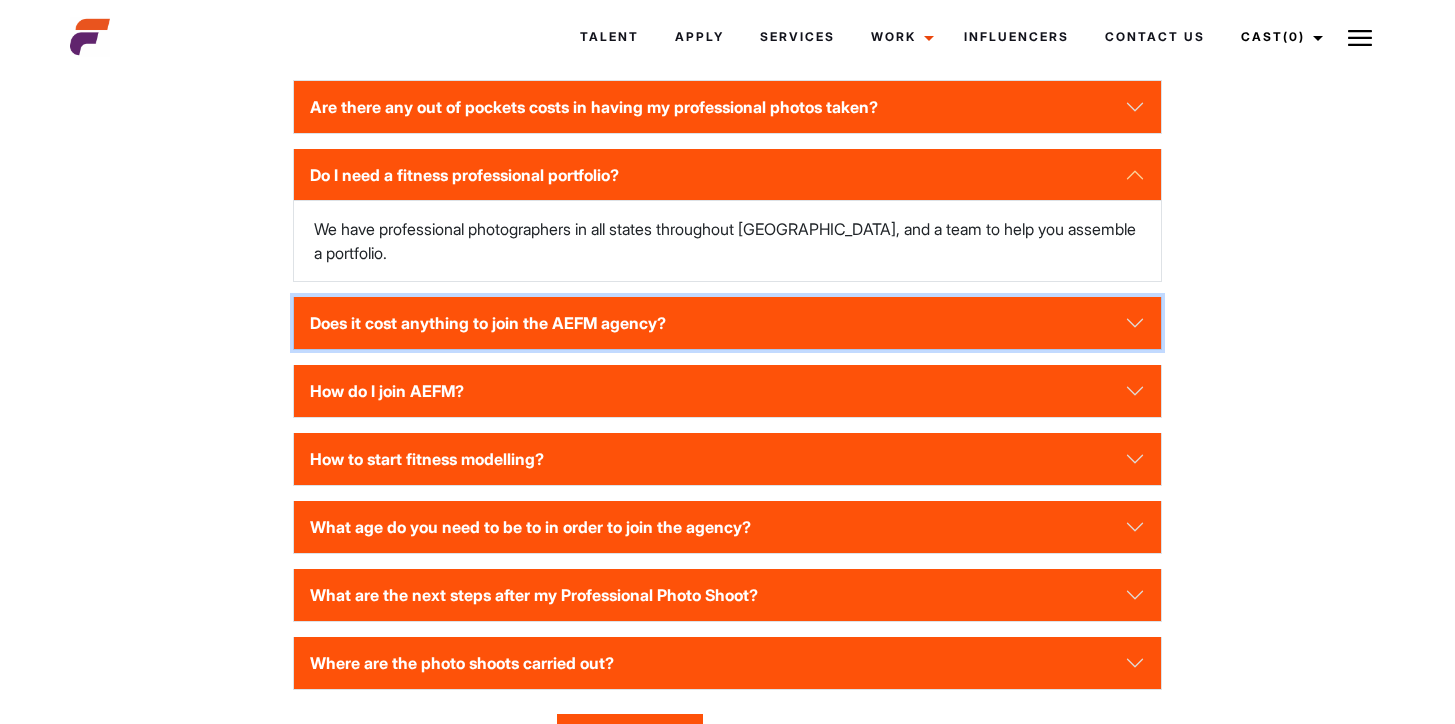 click on "Does it cost anything to join the AEFM agency?" at bounding box center [727, 323] 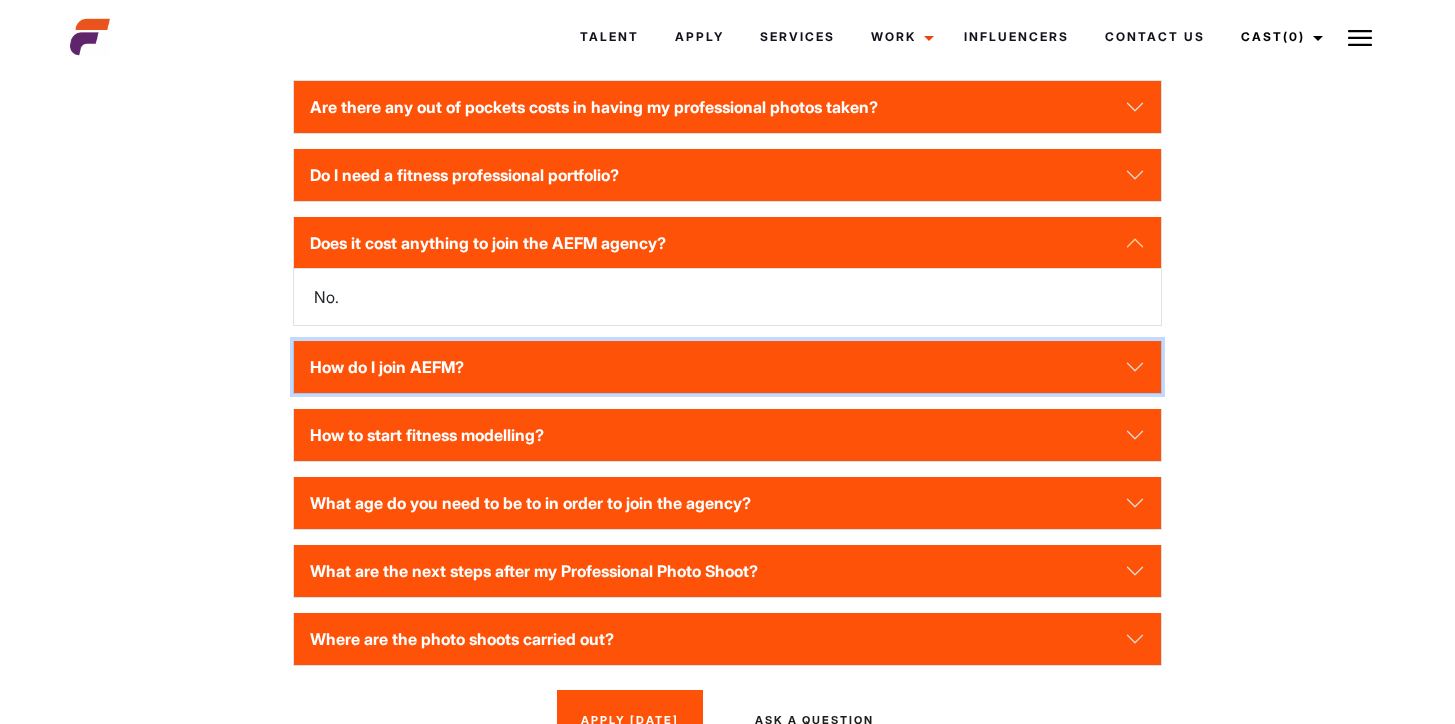 click on "How do I join AEFM?" at bounding box center (727, 367) 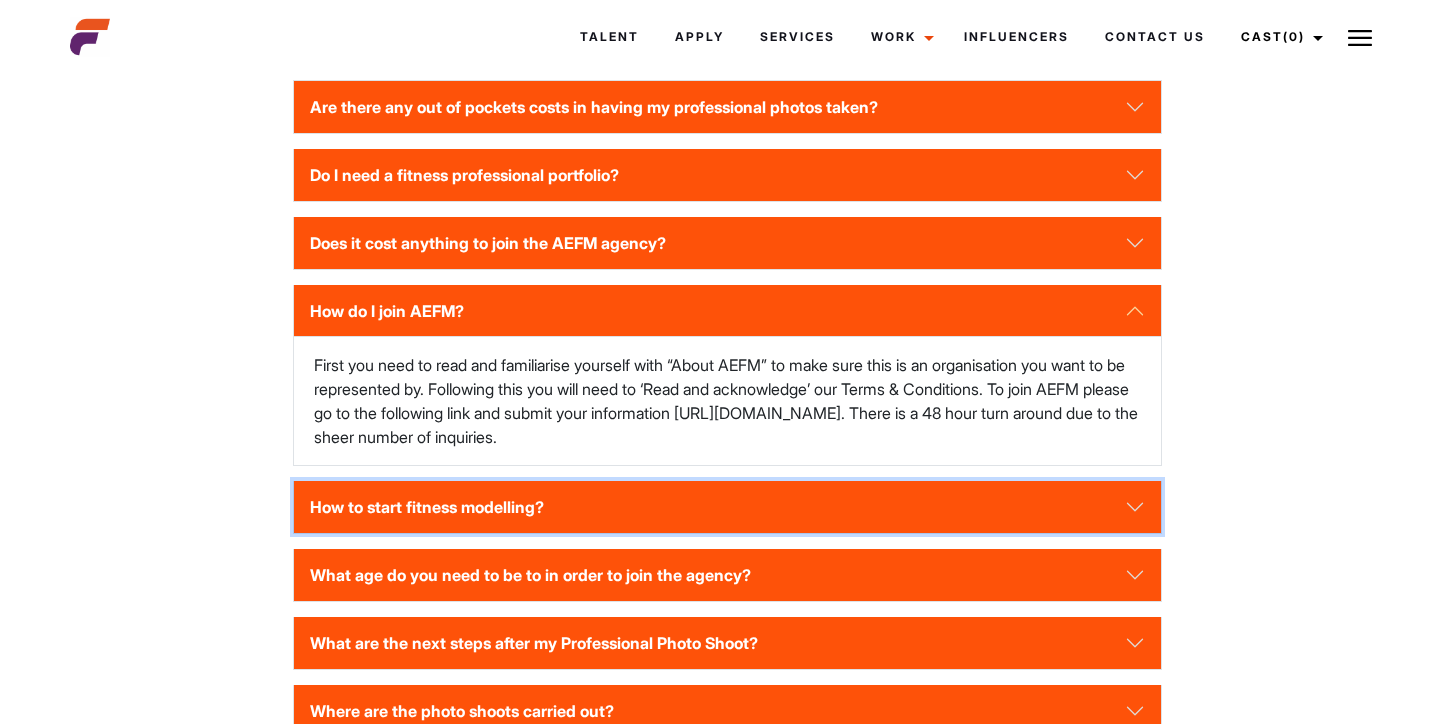 click on "How to start fitness modelling?" at bounding box center (727, 507) 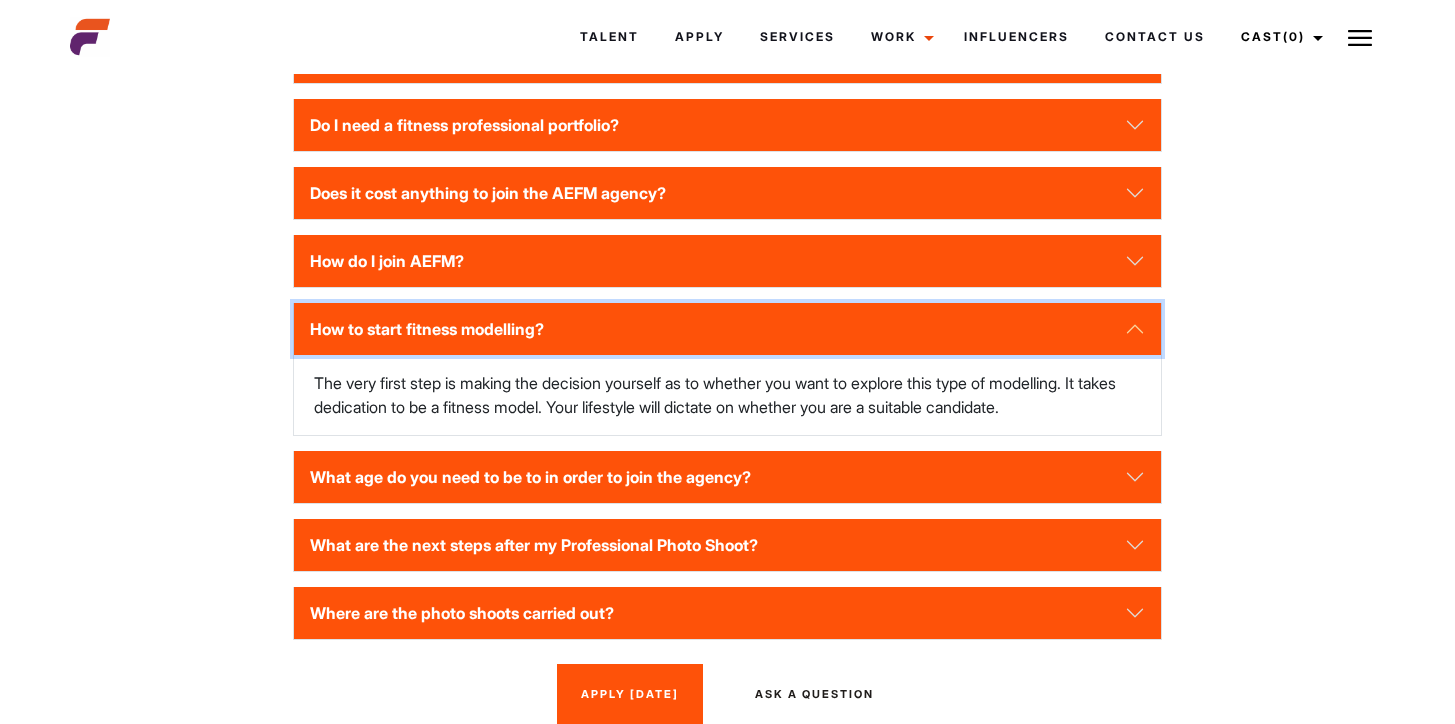 scroll, scrollTop: 2827, scrollLeft: 0, axis: vertical 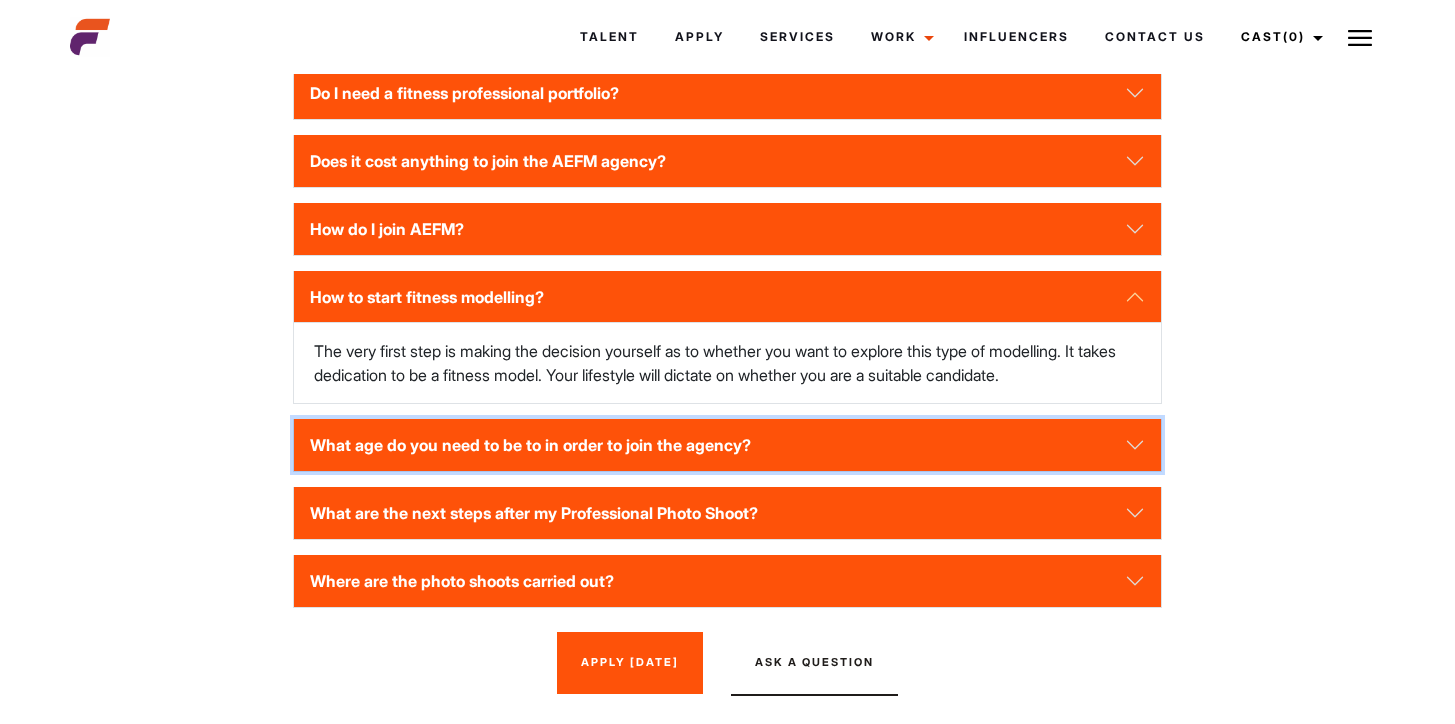 click on "What age do you need to be to in order to join the agency?" at bounding box center (727, 445) 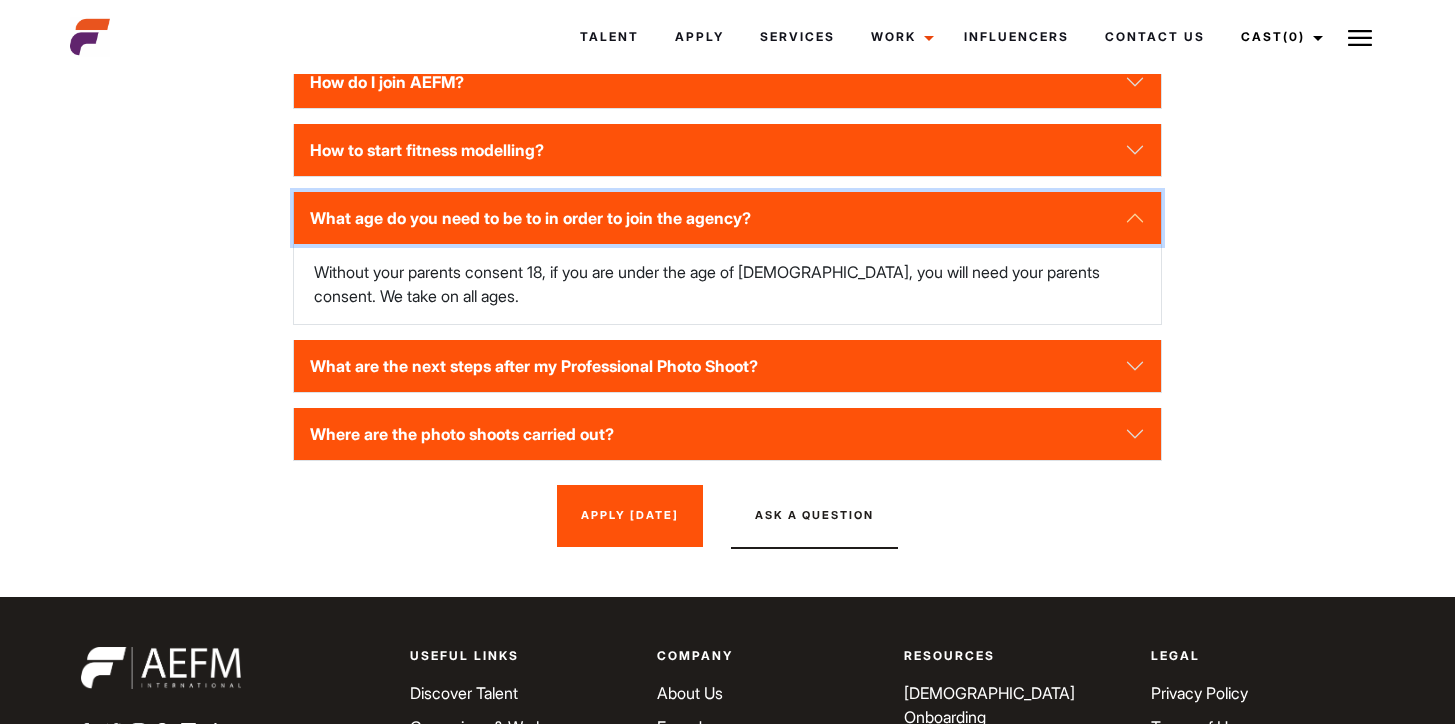 scroll, scrollTop: 2990, scrollLeft: 0, axis: vertical 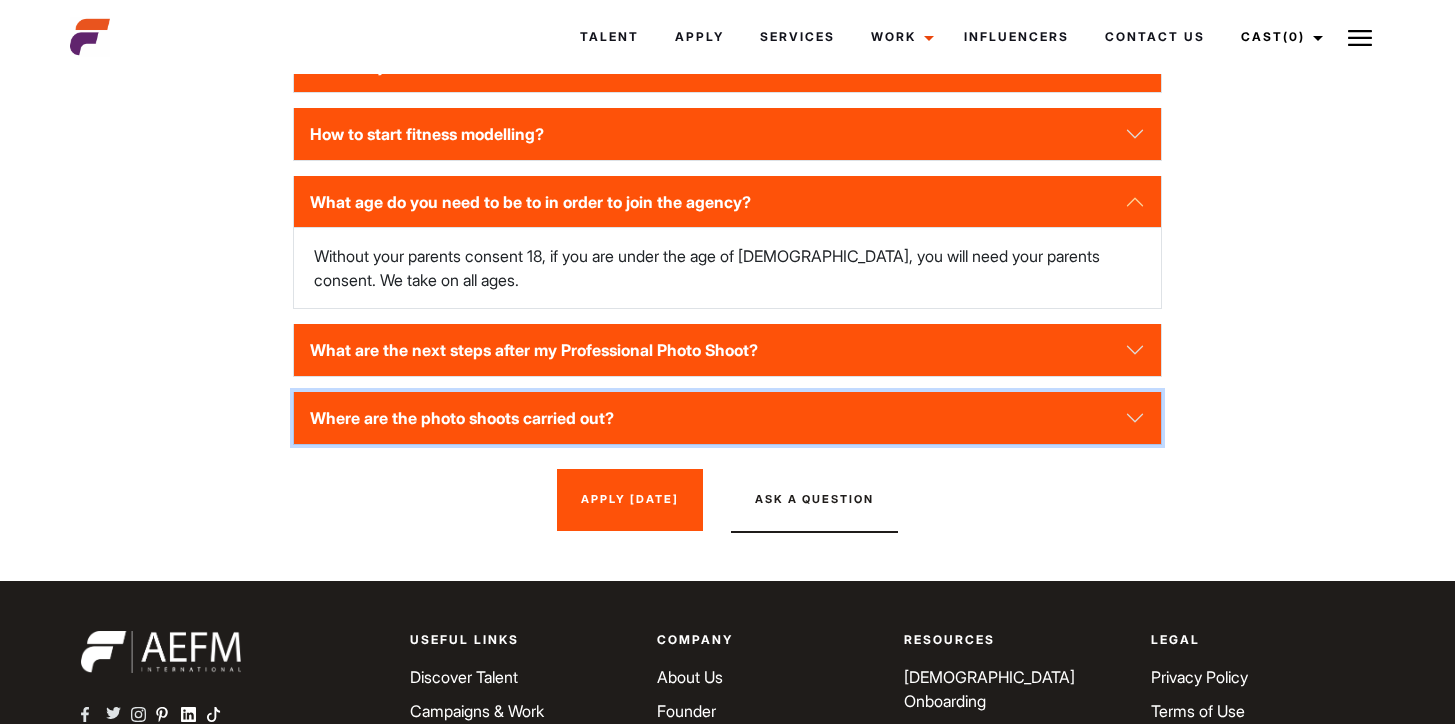 click on "Where are the photo shoots carried out?" at bounding box center [727, 418] 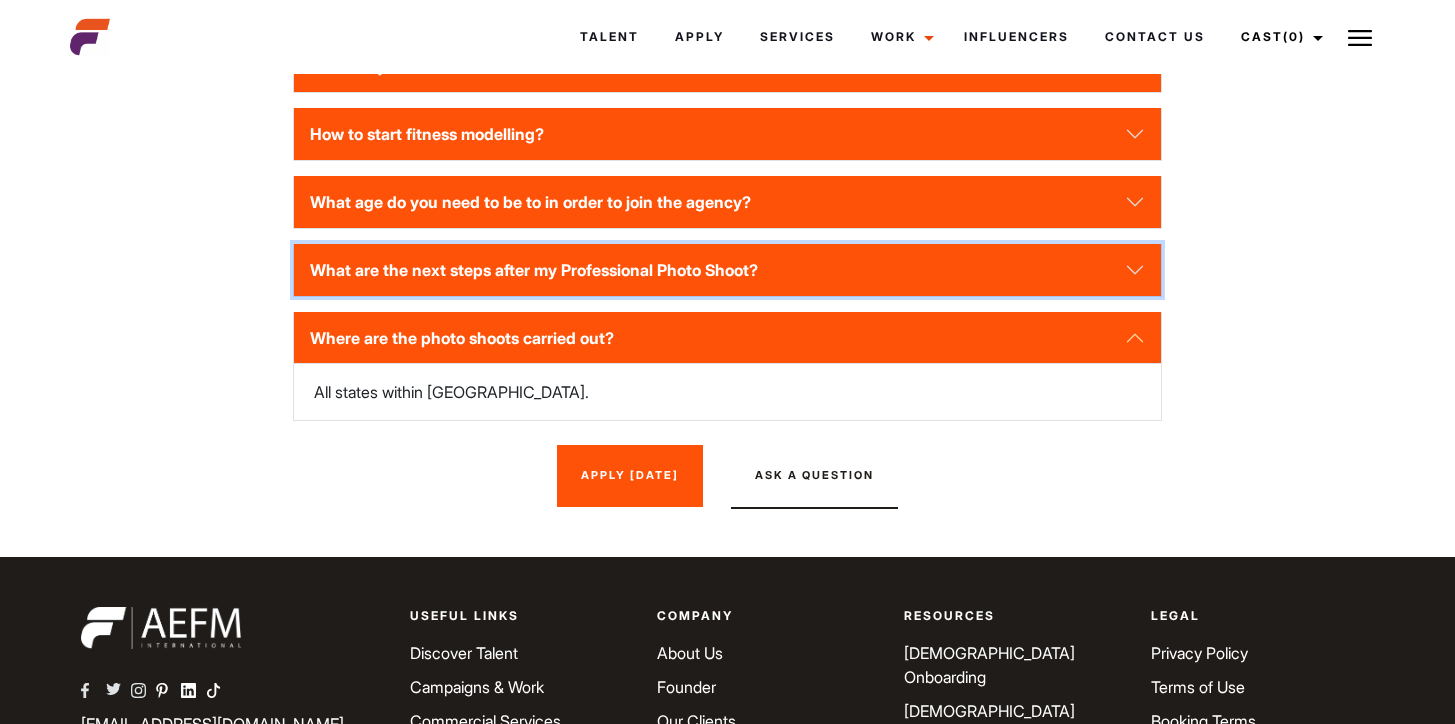 click on "What are the next steps after my Professional Photo Shoot?" at bounding box center [727, 270] 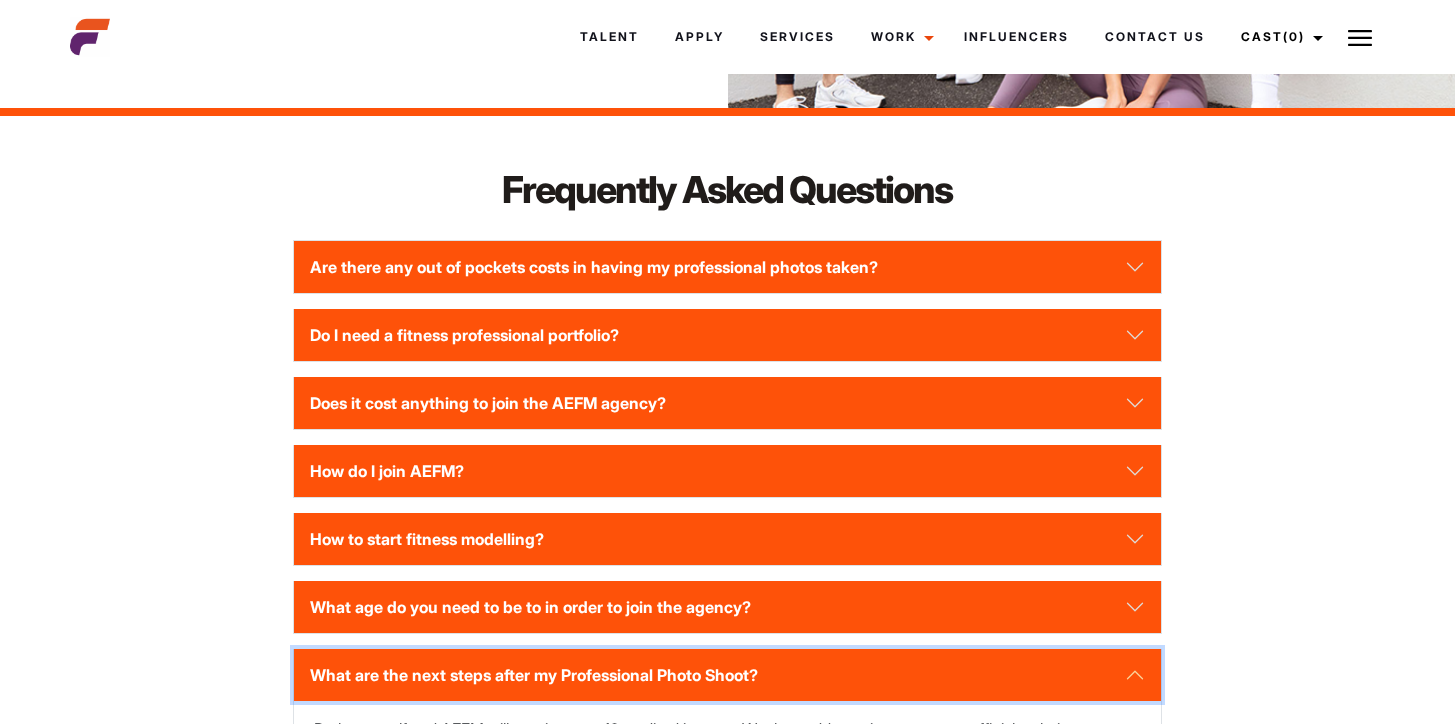 scroll, scrollTop: 2583, scrollLeft: 0, axis: vertical 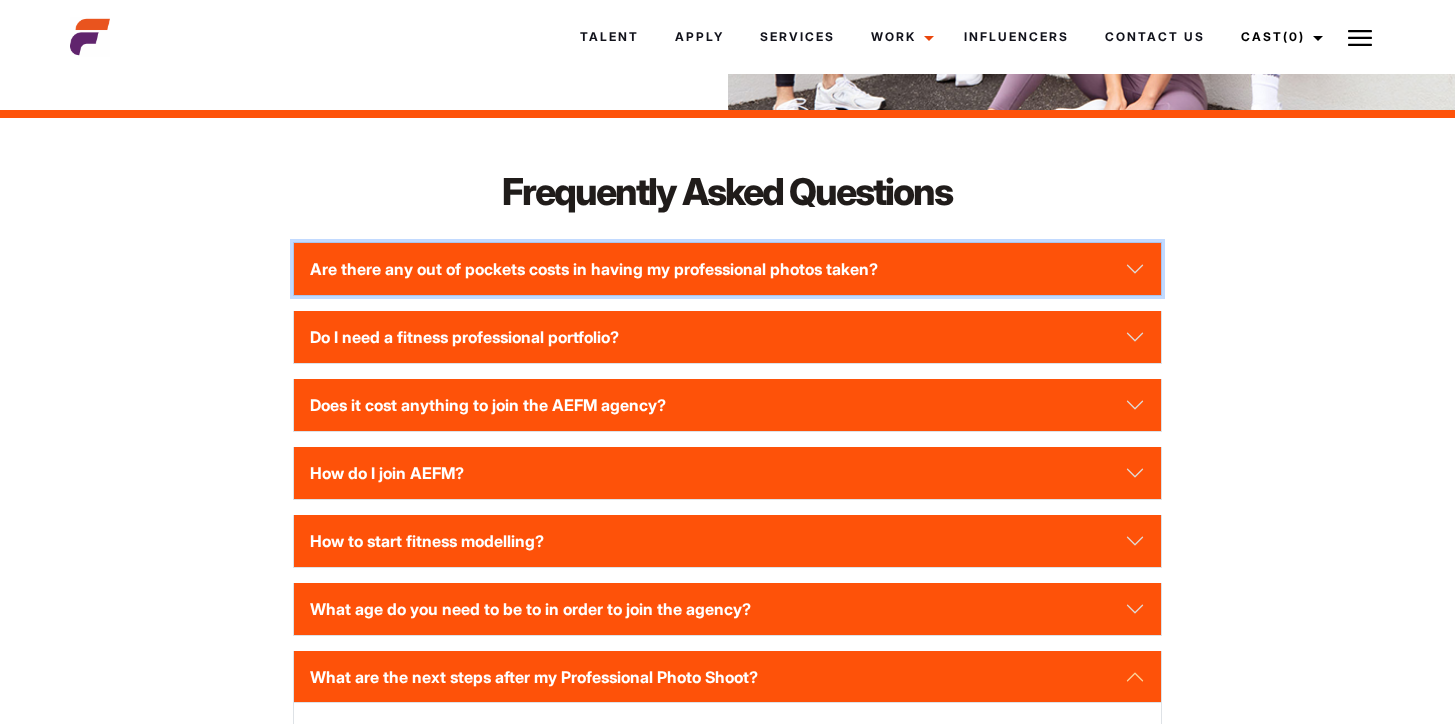 click on "Are there any out of pockets costs in having my professional photos taken?" at bounding box center (727, 269) 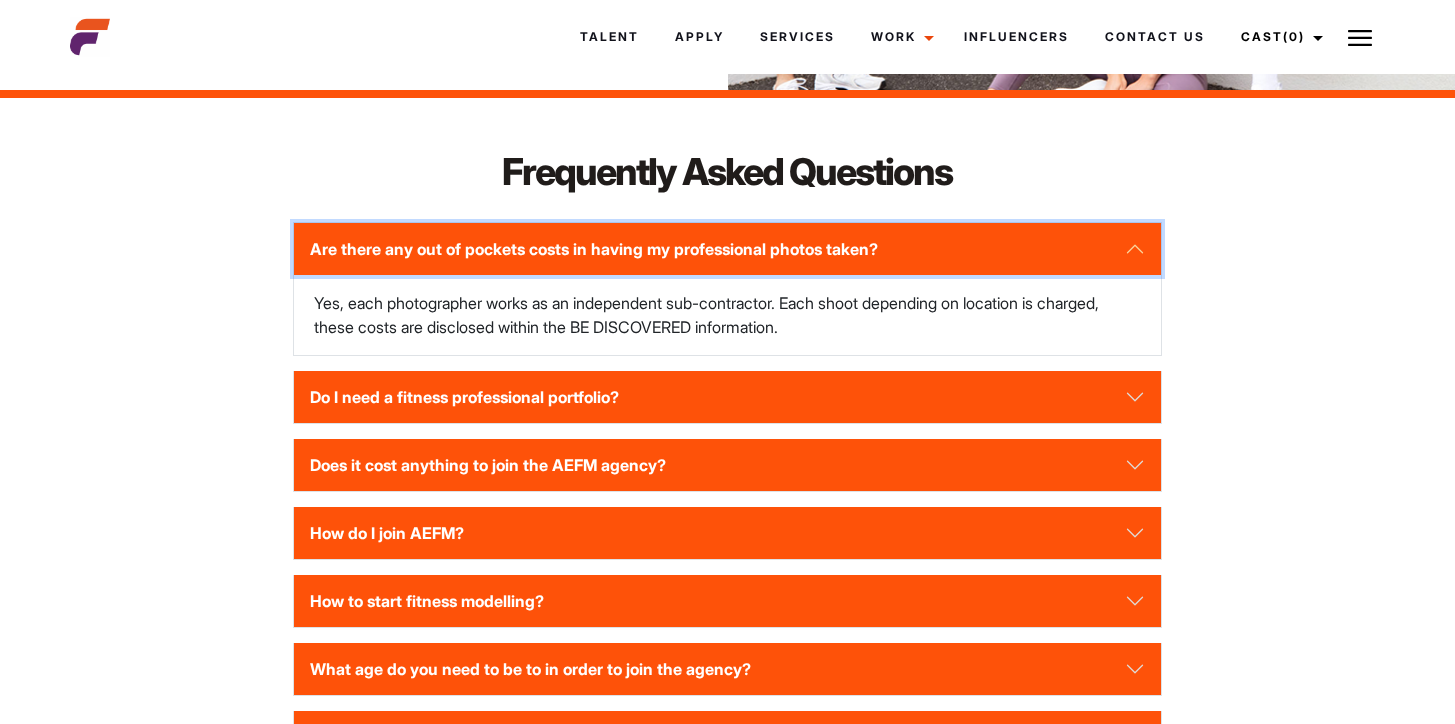 scroll, scrollTop: 2610, scrollLeft: 0, axis: vertical 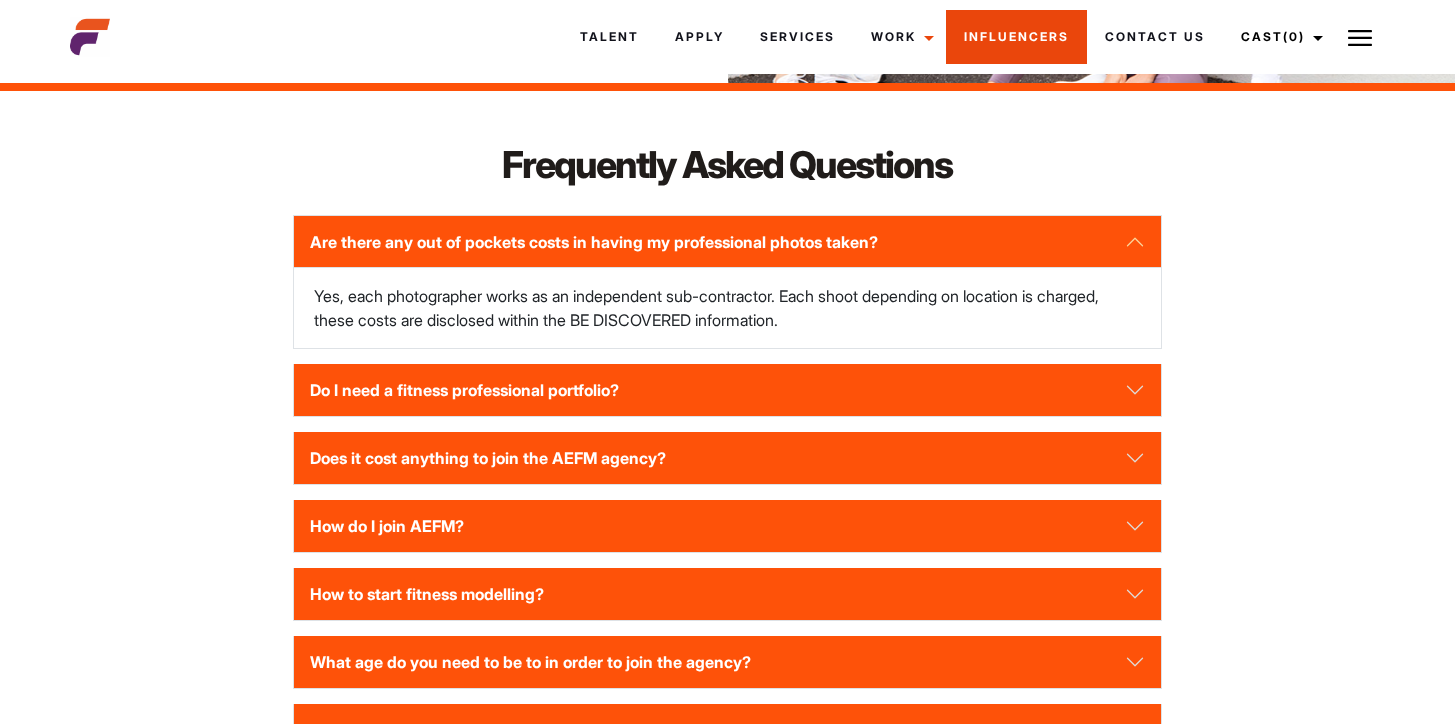 click on "Influencers" at bounding box center (1016, 37) 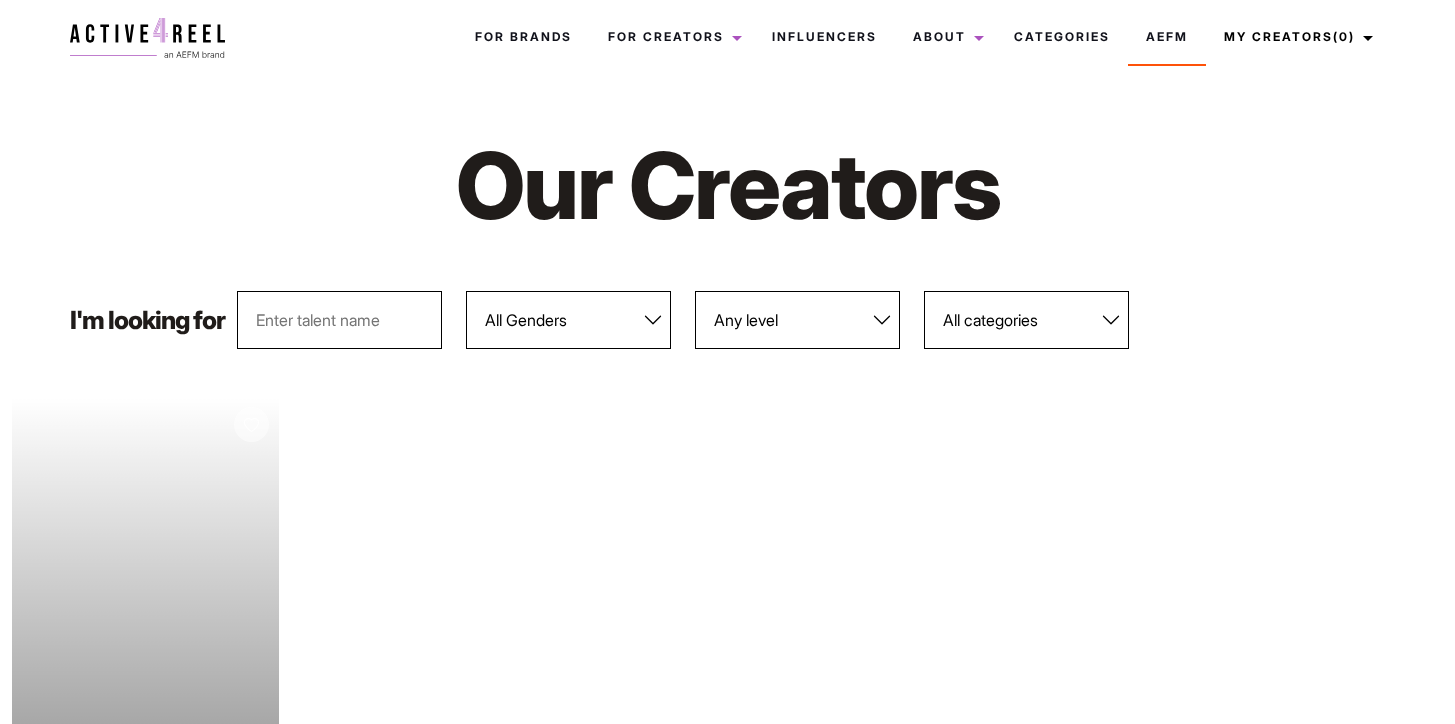 scroll, scrollTop: 323, scrollLeft: 0, axis: vertical 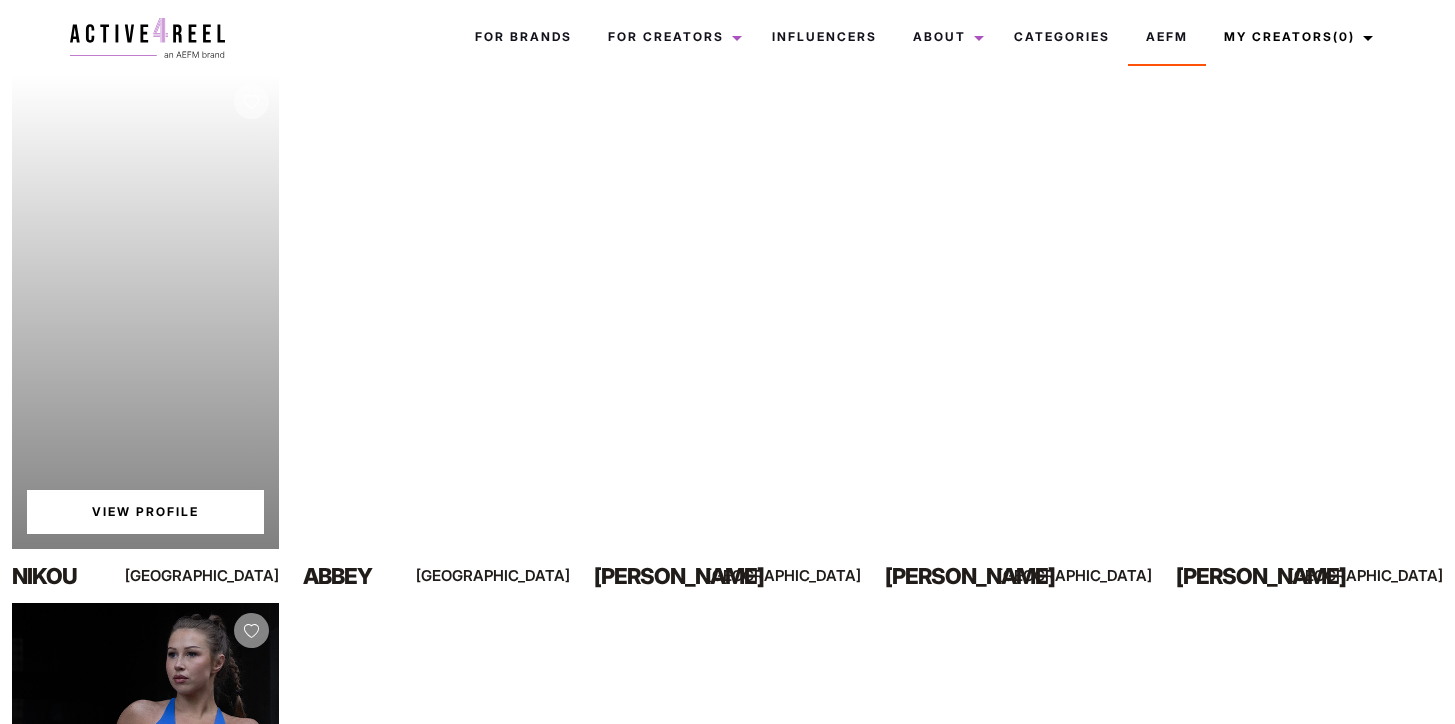 click on "View Profile" at bounding box center (145, 512) 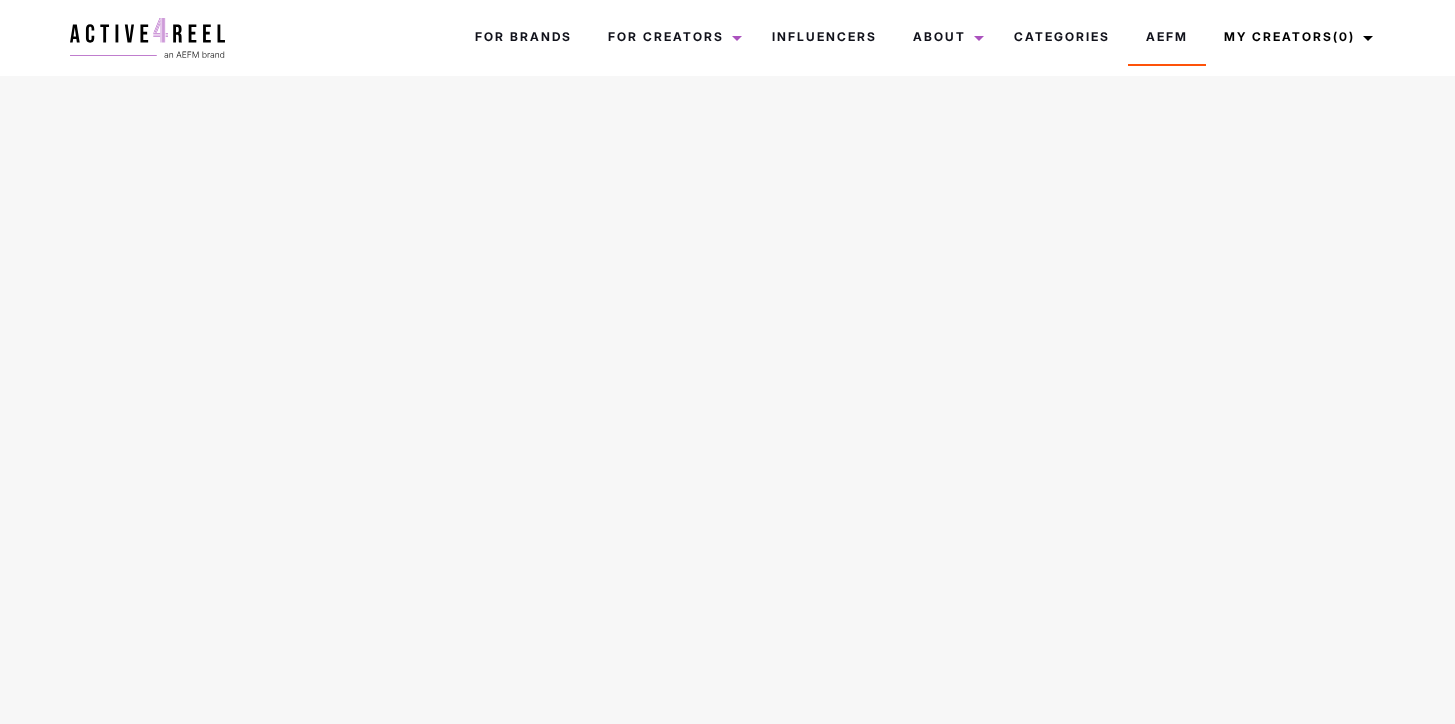 scroll, scrollTop: 2185, scrollLeft: 0, axis: vertical 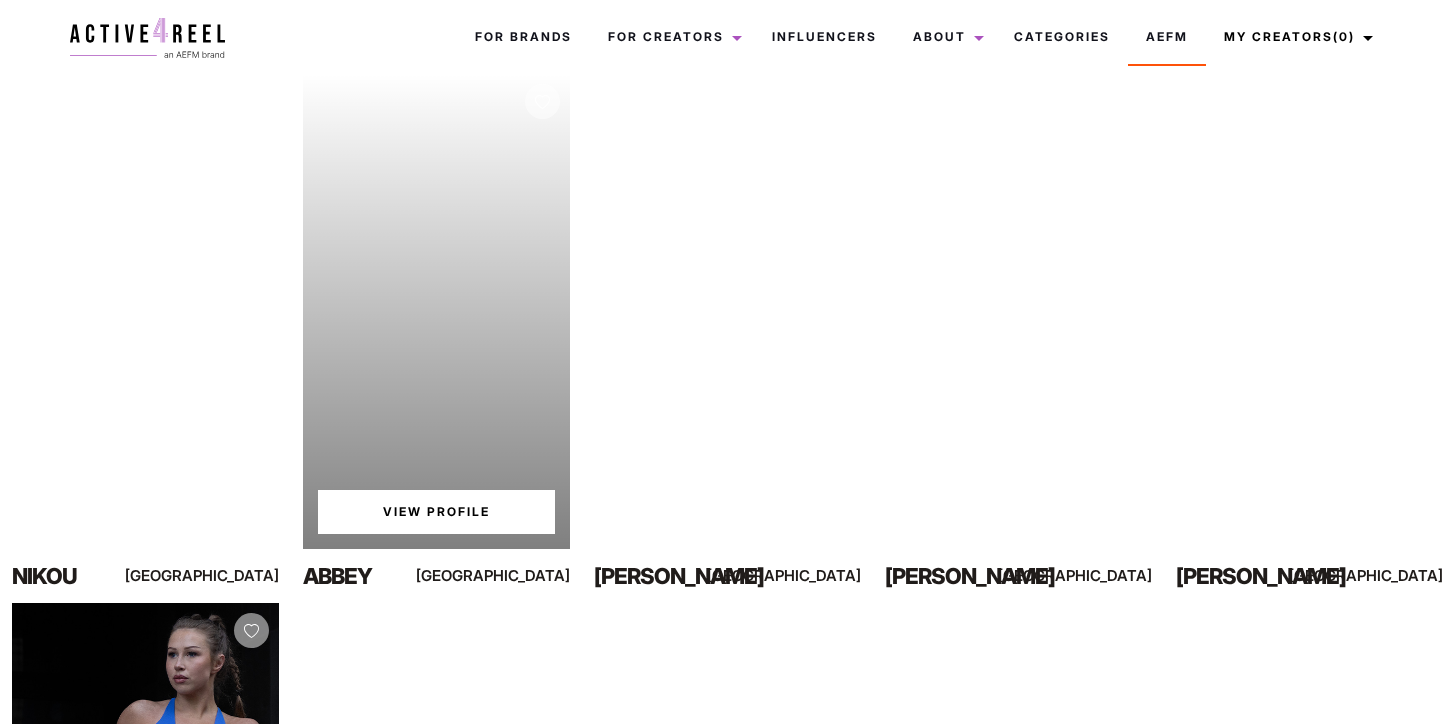 click on "View Profile" at bounding box center (436, 512) 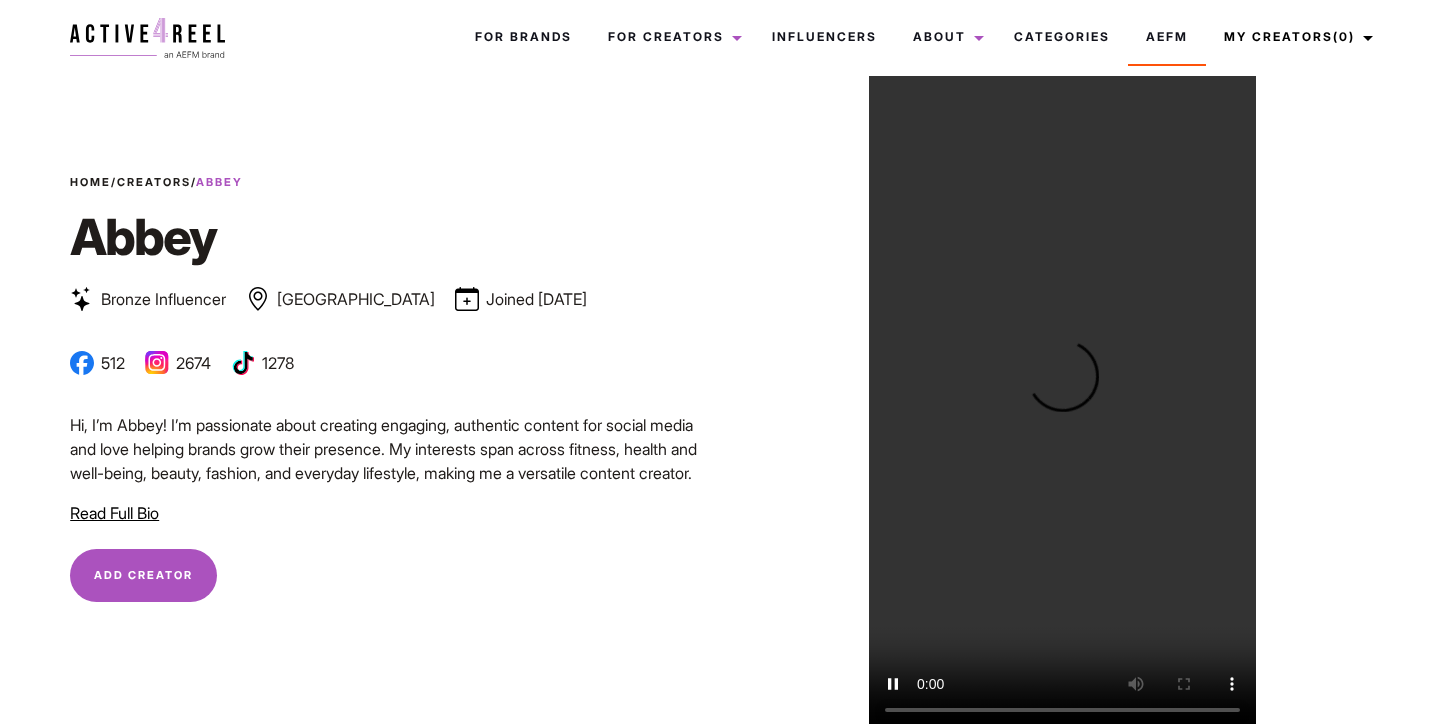 scroll, scrollTop: 197, scrollLeft: 0, axis: vertical 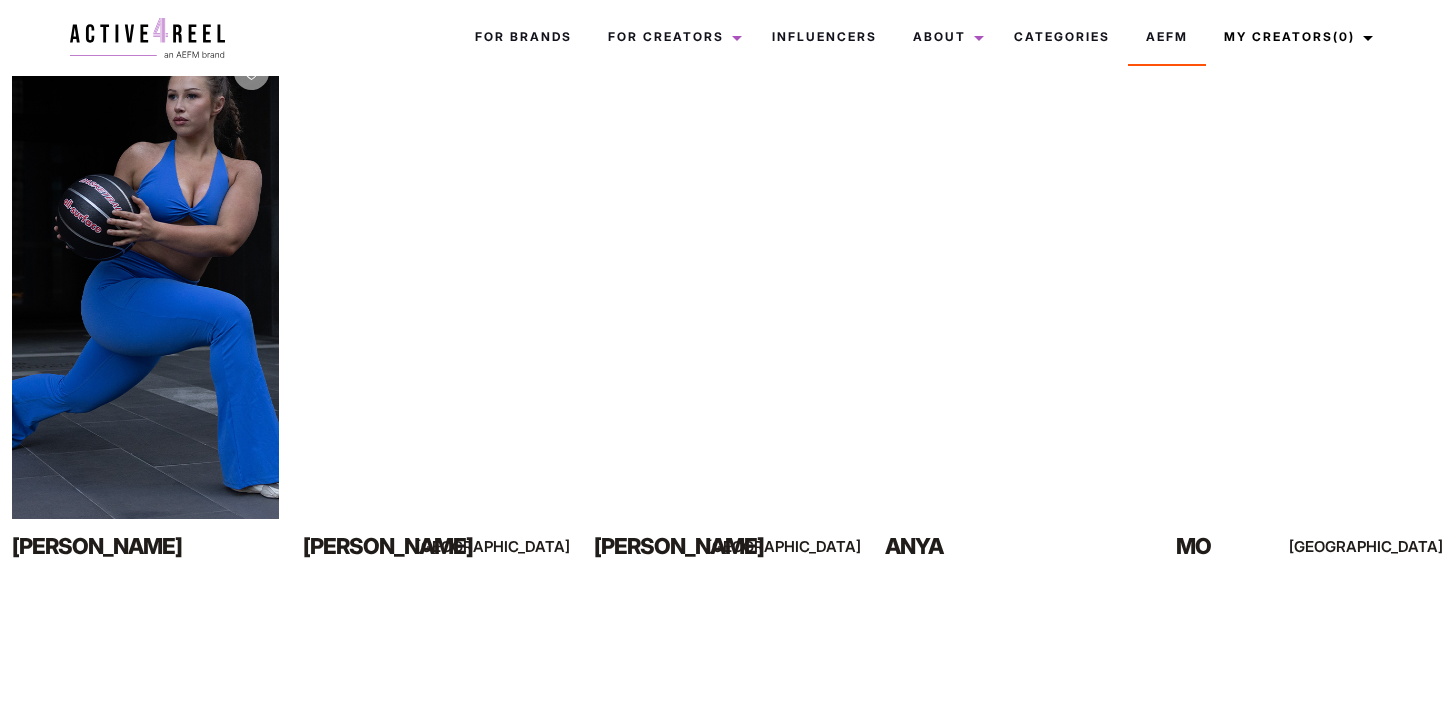 click on "View Profile" at bounding box center [145, 282] 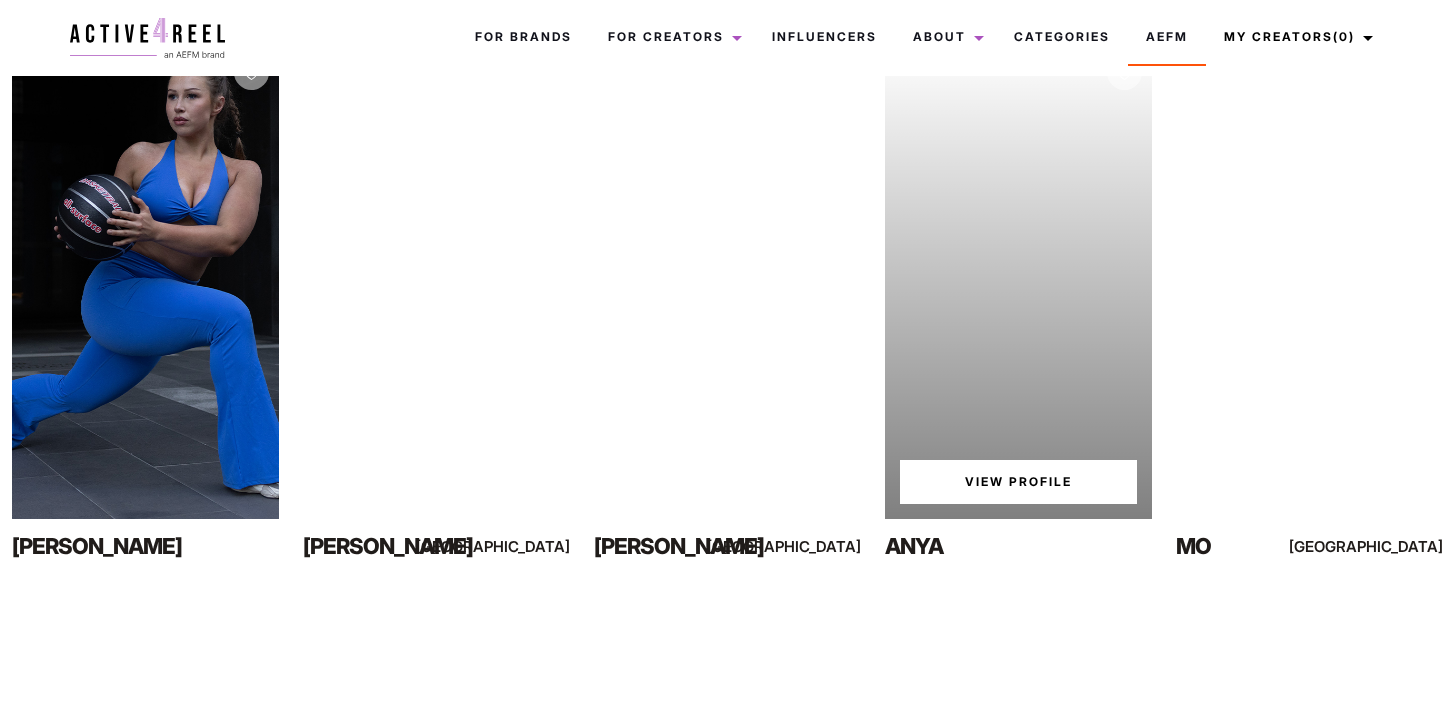 click on "Your browser does not support the video tag.
View Profile" at bounding box center [1018, 282] 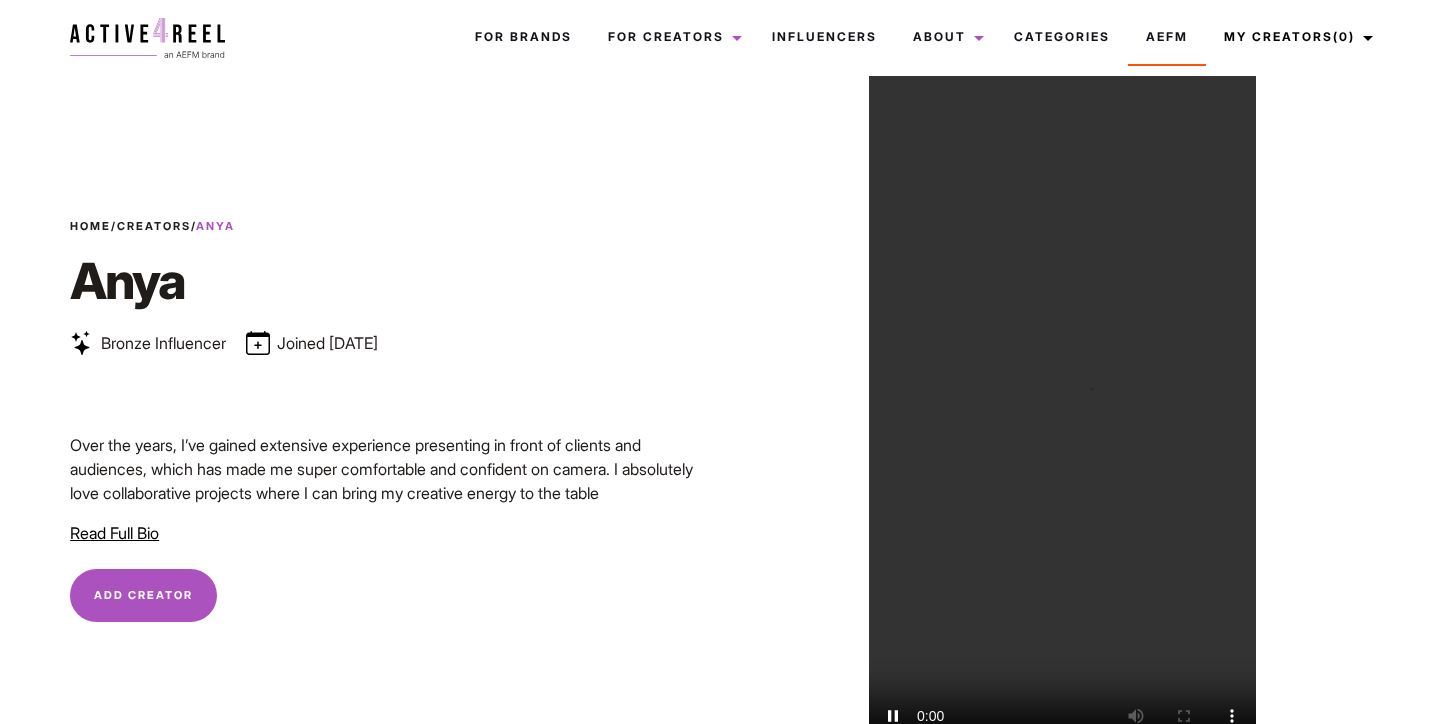 scroll, scrollTop: 41, scrollLeft: 0, axis: vertical 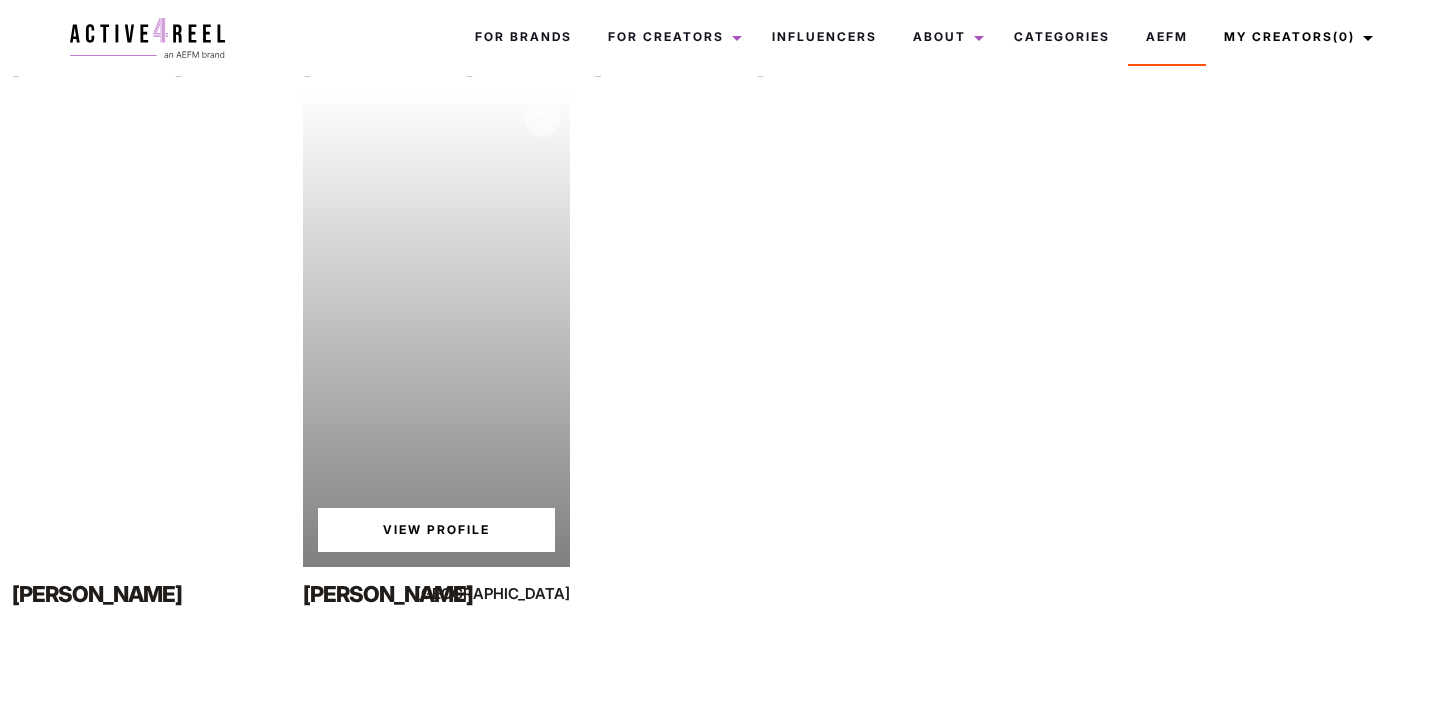 click on "Your browser does not support the video tag.
View Profile" at bounding box center (436, 329) 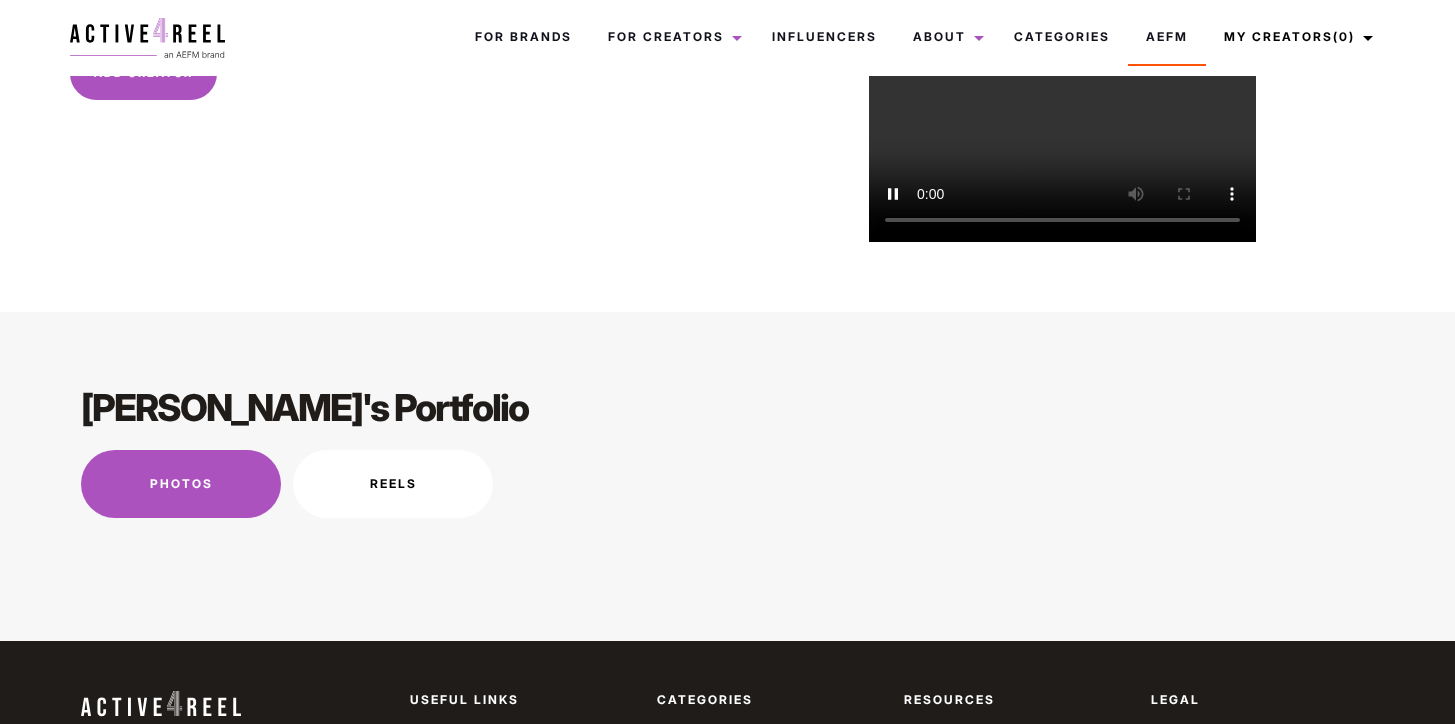 scroll, scrollTop: 0, scrollLeft: 0, axis: both 